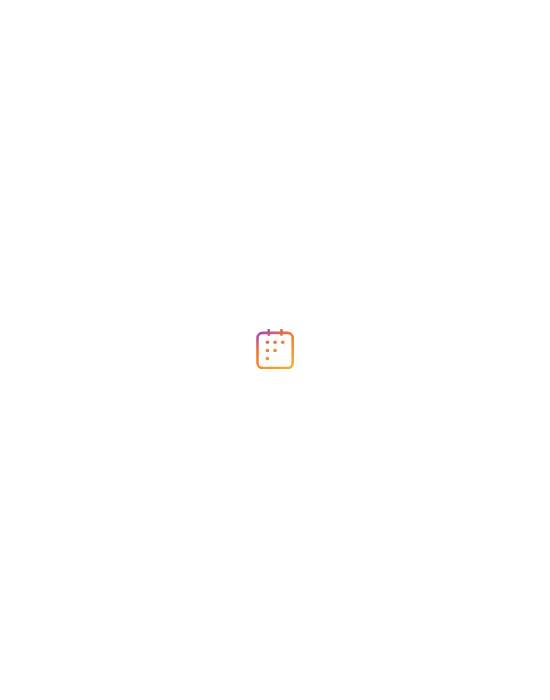 scroll, scrollTop: 0, scrollLeft: 0, axis: both 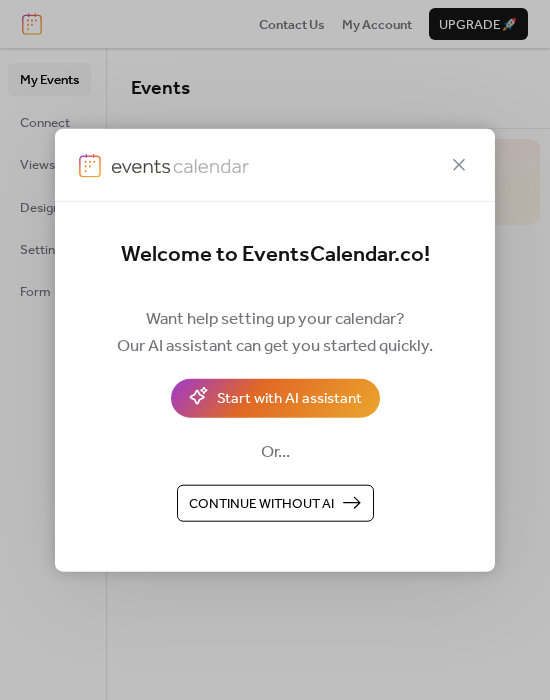click on "Continue without AI" at bounding box center [261, 504] 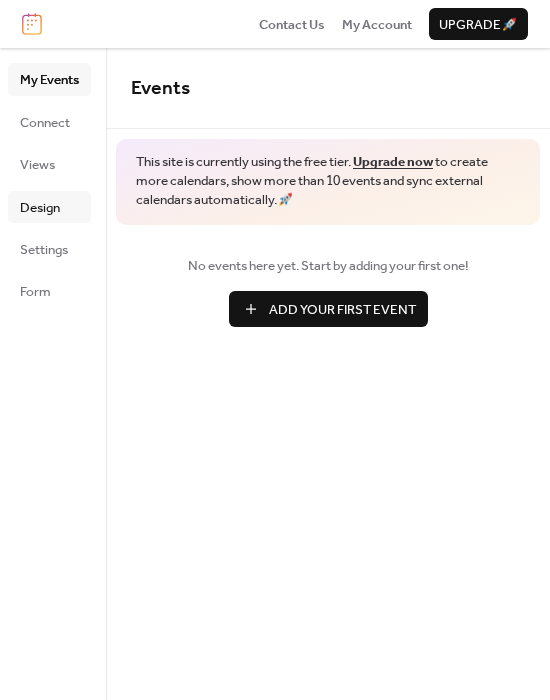 click on "Design" at bounding box center (40, 208) 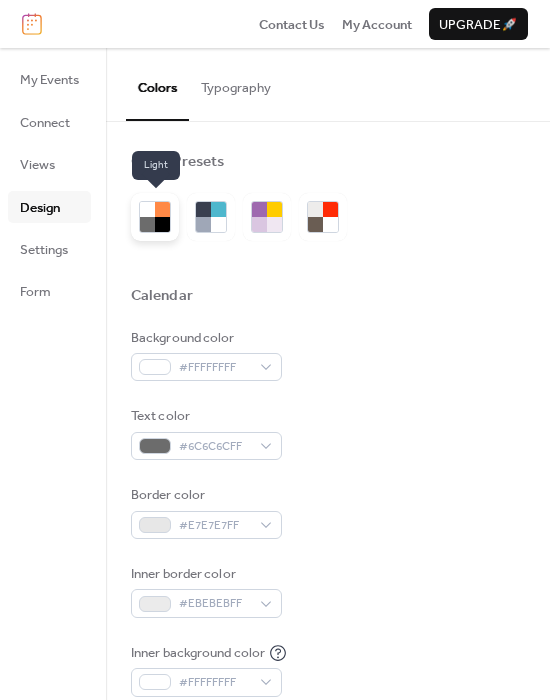 click at bounding box center [162, 224] 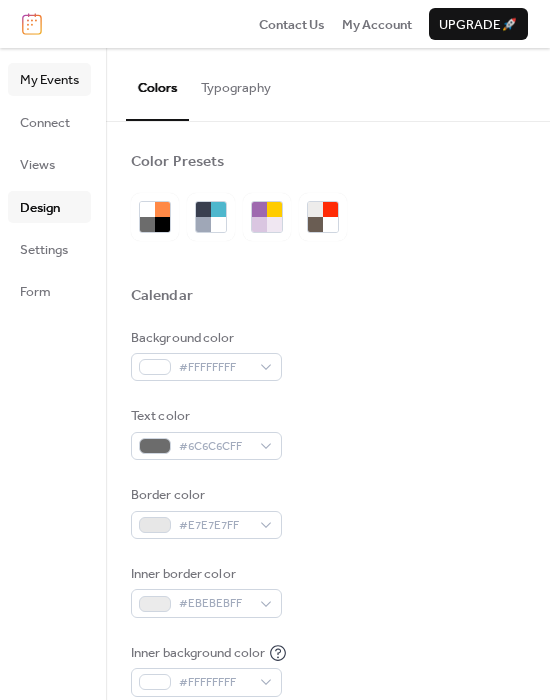 click on "My Events" at bounding box center [49, 80] 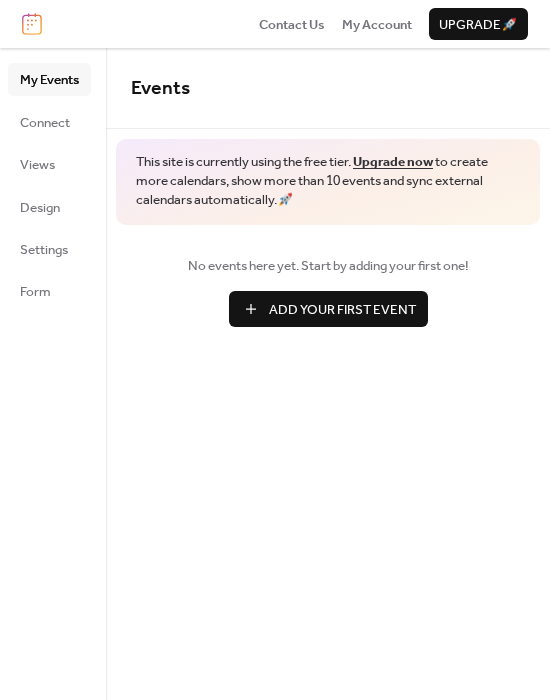 click on "Add Your First Event" at bounding box center (342, 310) 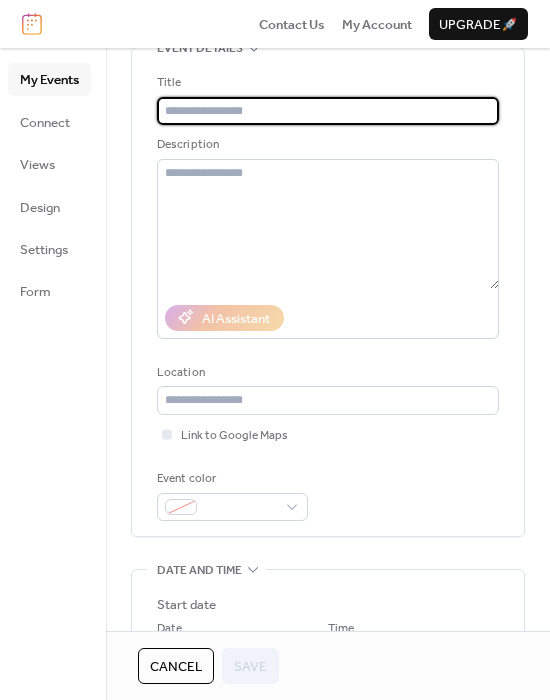 scroll, scrollTop: 0, scrollLeft: 0, axis: both 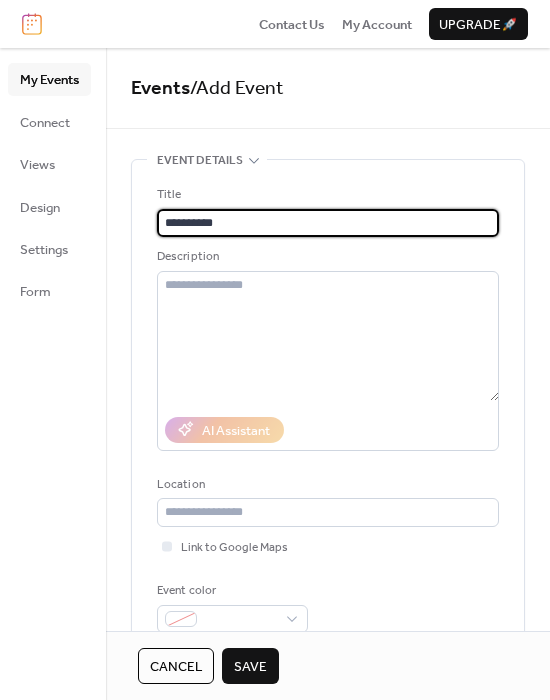 type on "**********" 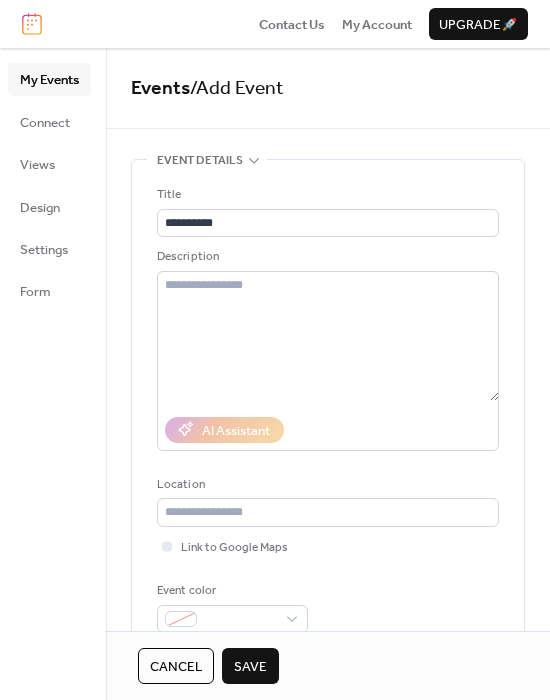 click on "Description" at bounding box center (326, 257) 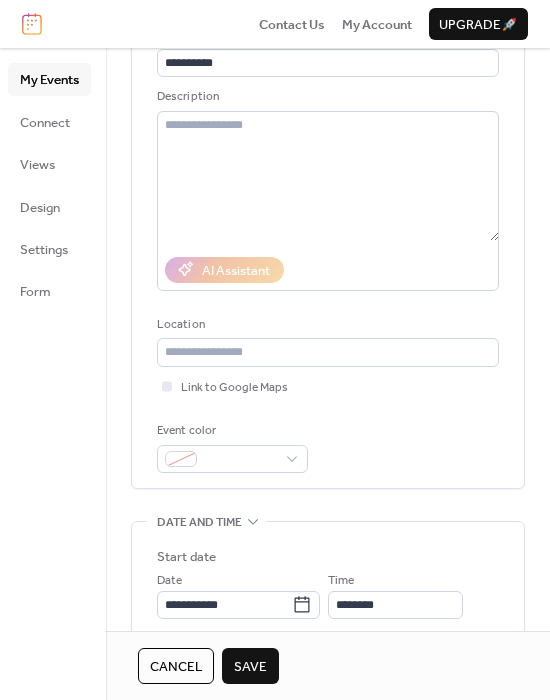 scroll, scrollTop: 162, scrollLeft: 0, axis: vertical 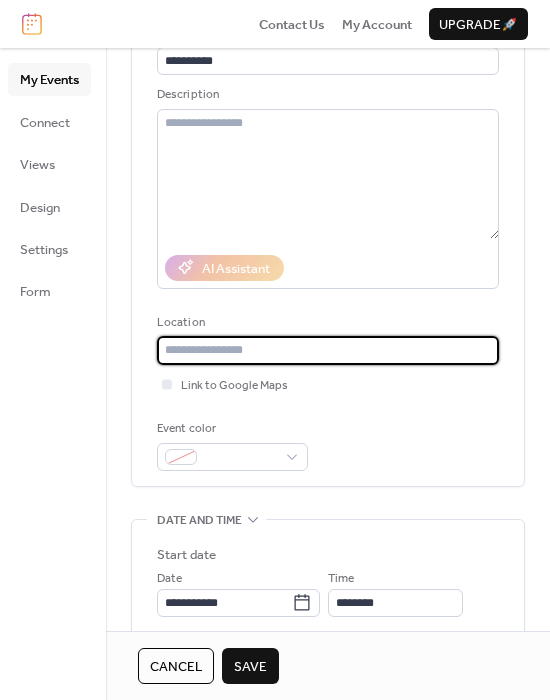 click at bounding box center [328, 350] 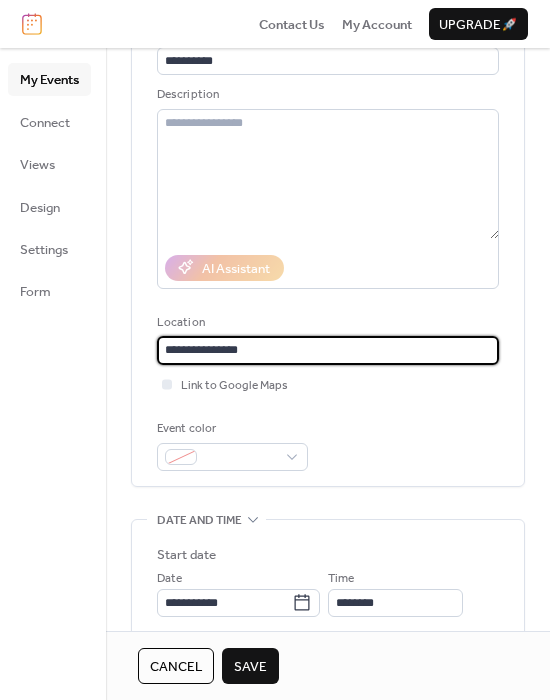 type on "**********" 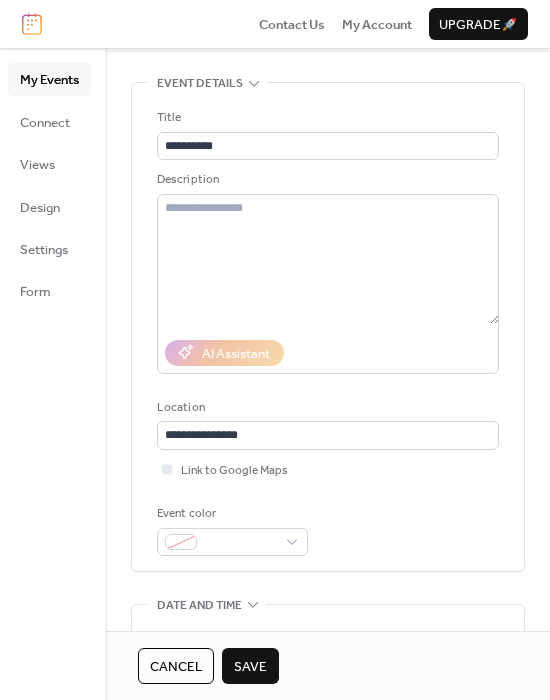 scroll, scrollTop: 35, scrollLeft: 0, axis: vertical 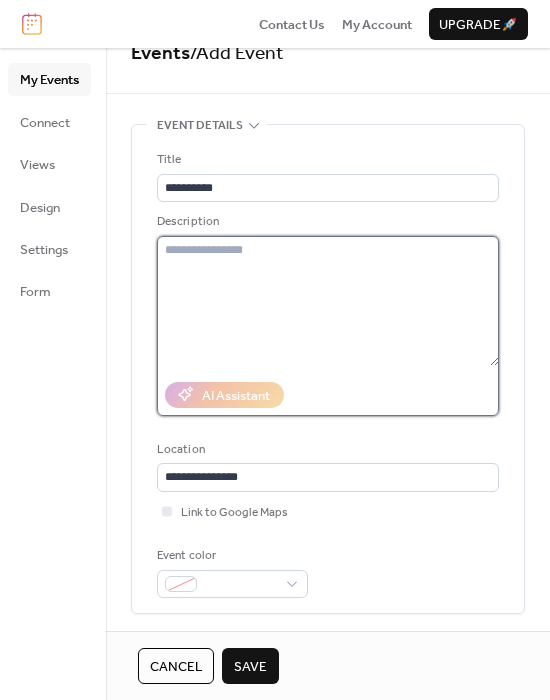 click at bounding box center [328, 301] 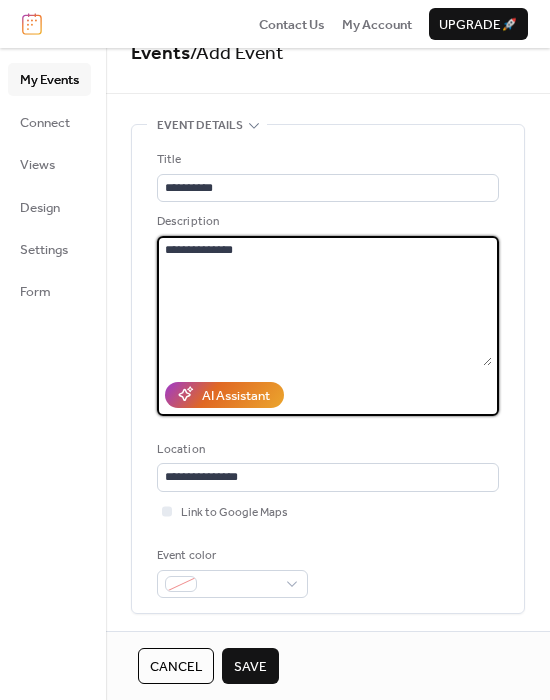 click on "**********" at bounding box center (324, 301) 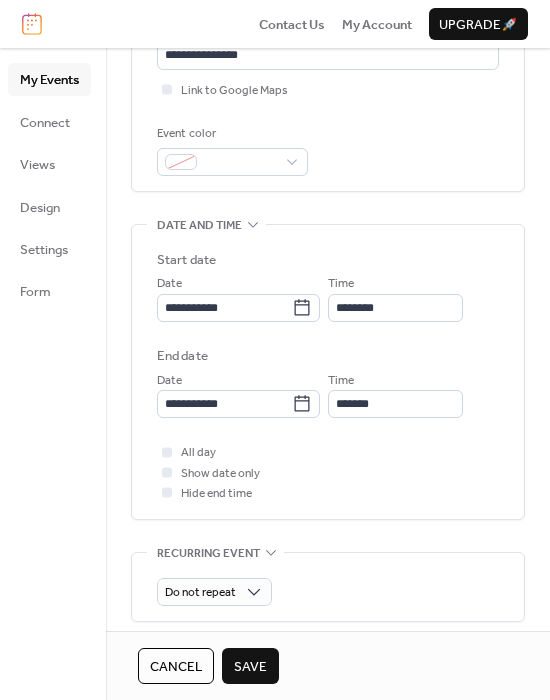 scroll, scrollTop: 462, scrollLeft: 0, axis: vertical 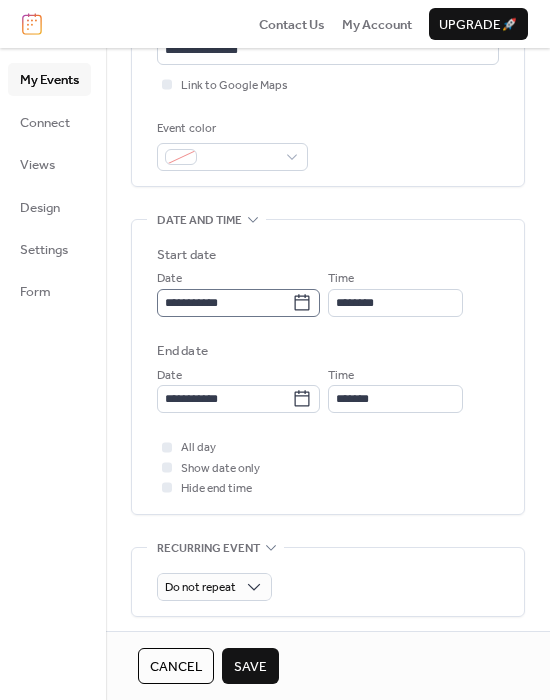 type on "**********" 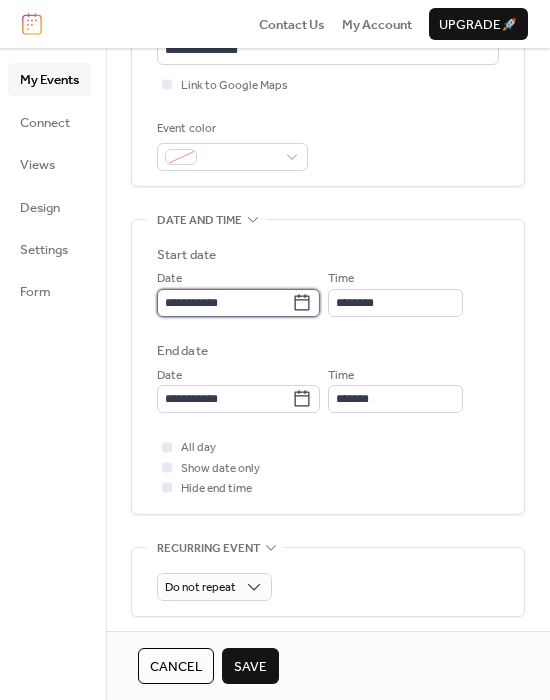 click on "**********" at bounding box center [224, 303] 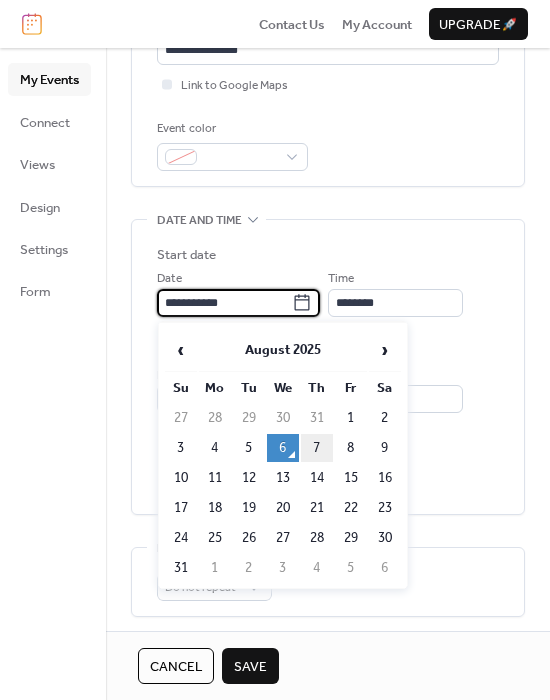 click on "7" at bounding box center [317, 448] 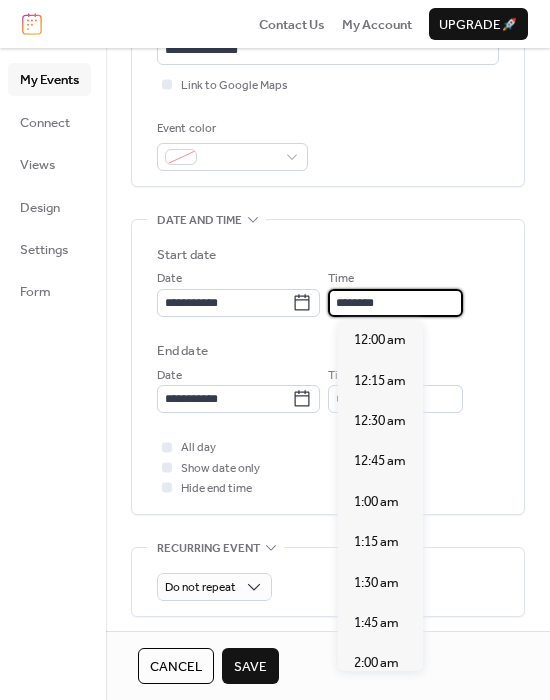 click on "********" at bounding box center (395, 303) 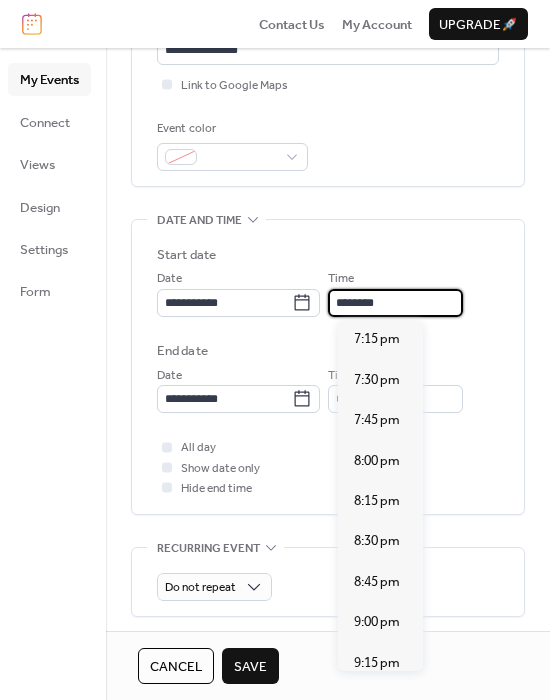 scroll, scrollTop: 3480, scrollLeft: 0, axis: vertical 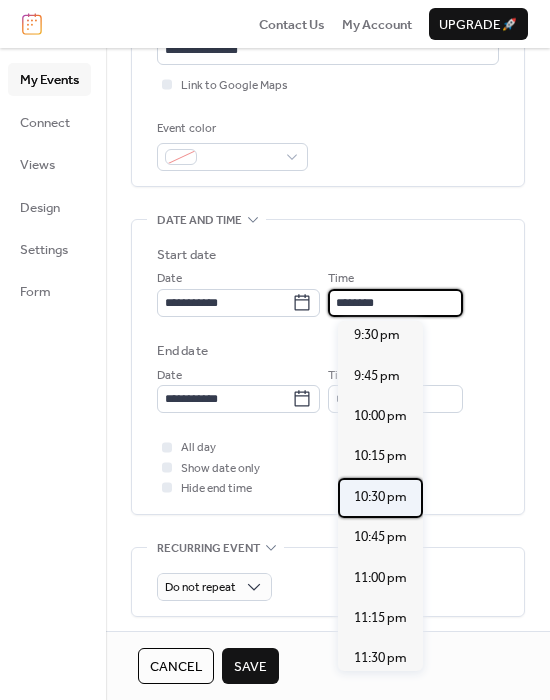 click on "10:30 pm" at bounding box center (380, 497) 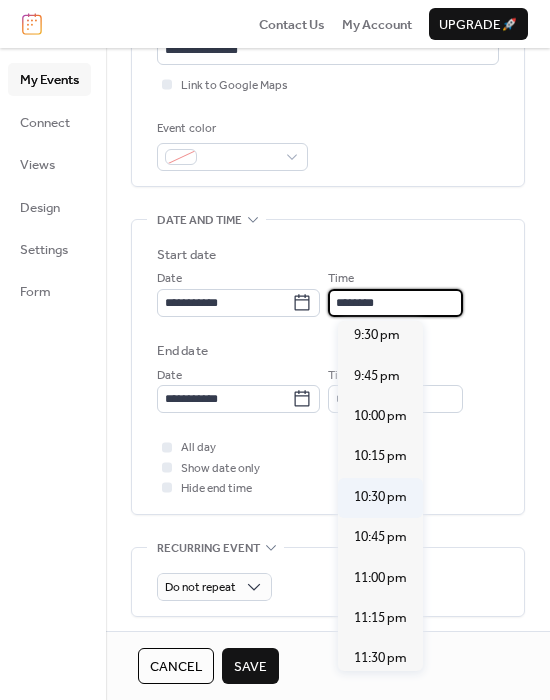 type on "********" 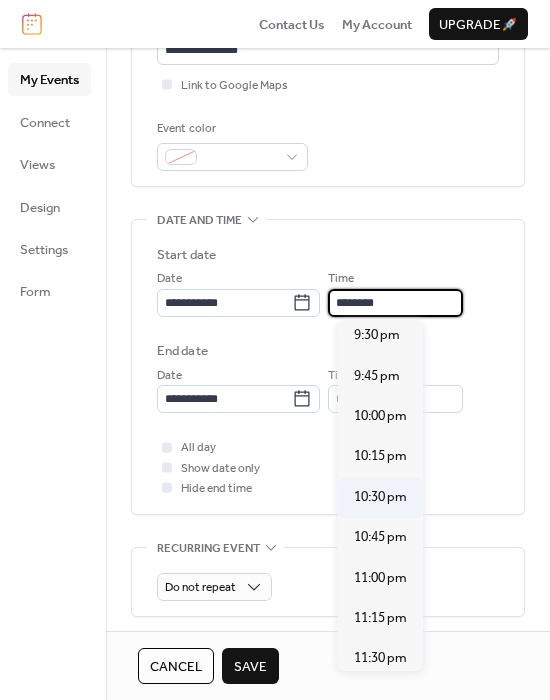 type on "********" 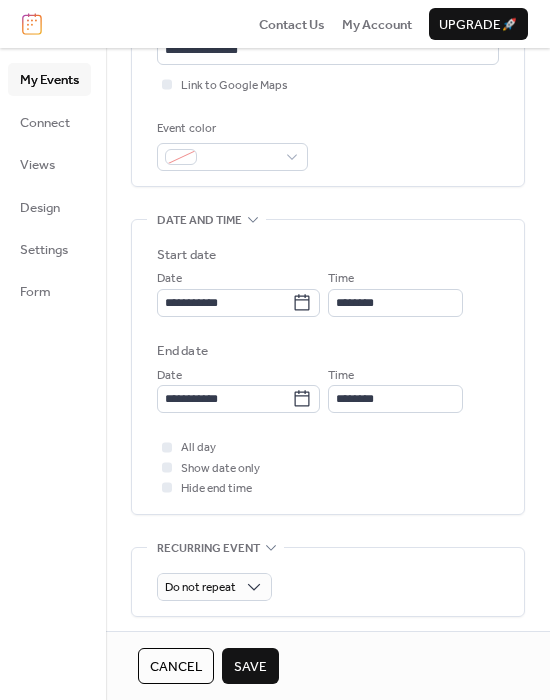 click on "All day Show date only Hide end time" at bounding box center [328, 467] 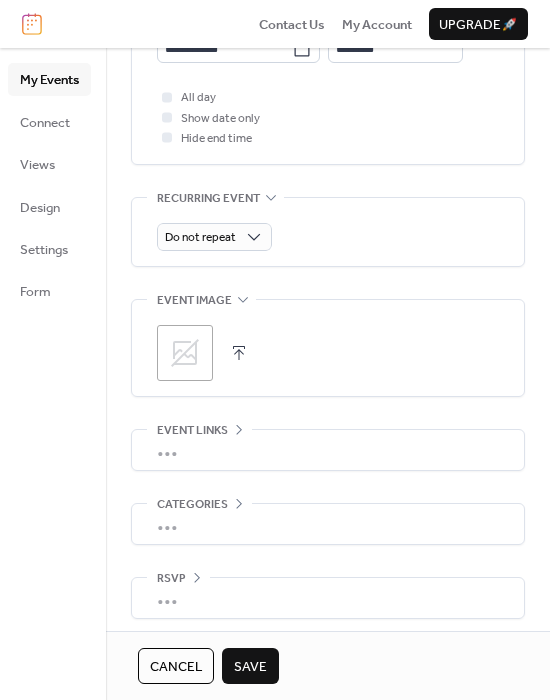 scroll, scrollTop: 814, scrollLeft: 0, axis: vertical 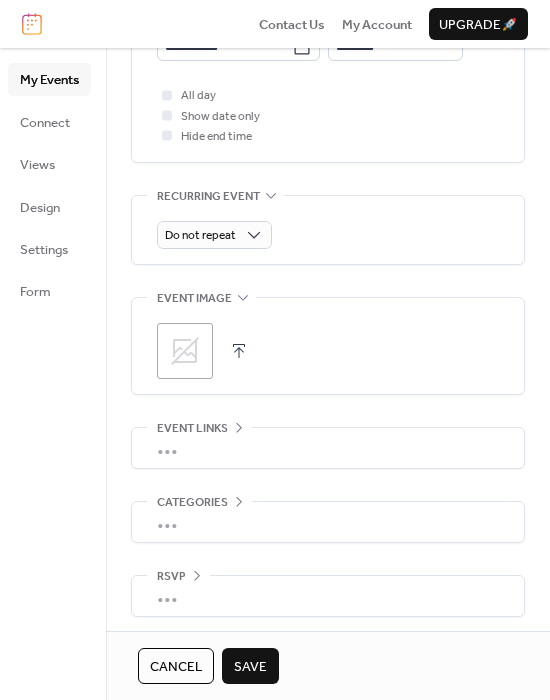 click 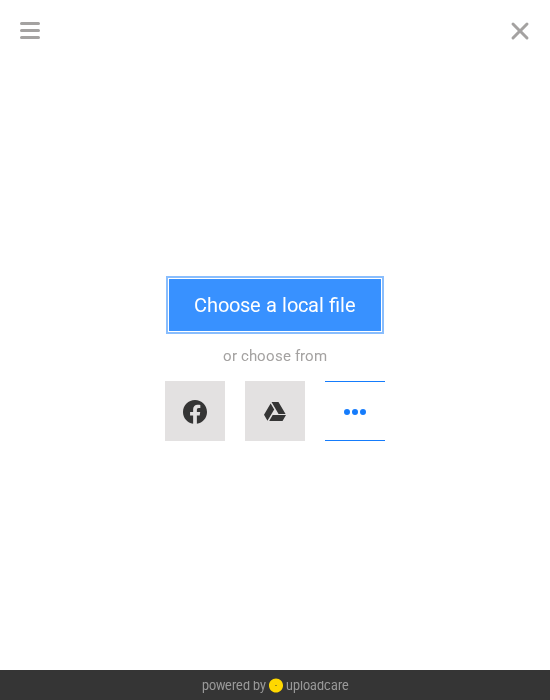 click on "Choose a local file" at bounding box center (275, 305) 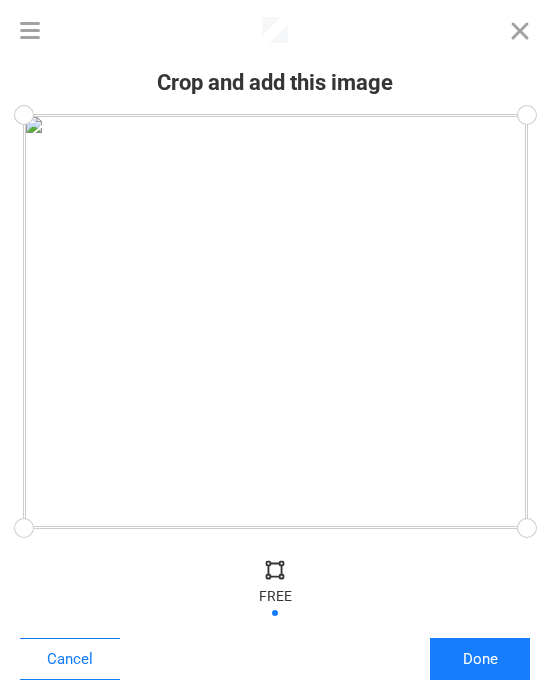 drag, startPoint x: 396, startPoint y: 114, endPoint x: 395, endPoint y: 135, distance: 21.023796 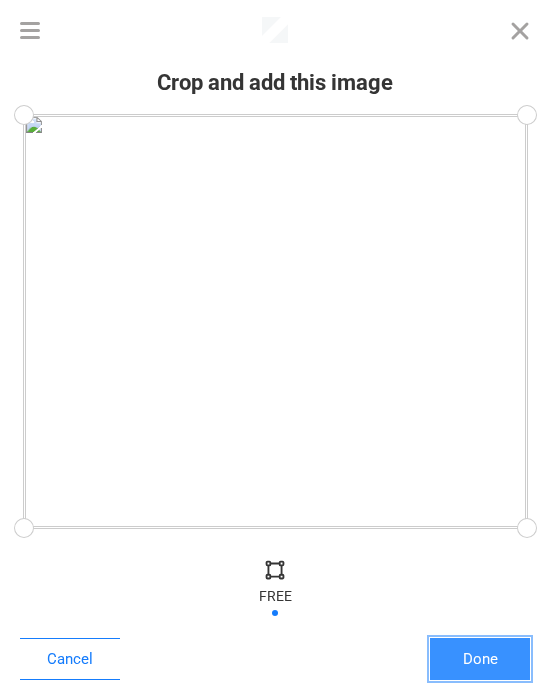 click on "Done" at bounding box center [480, 659] 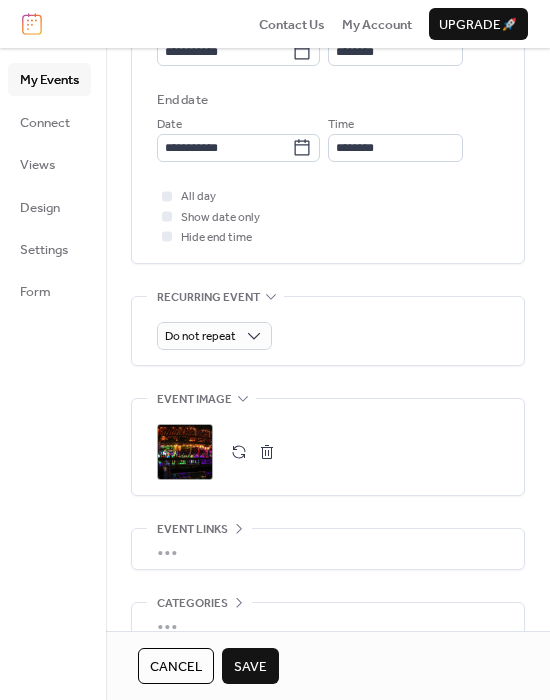 scroll, scrollTop: 820, scrollLeft: 0, axis: vertical 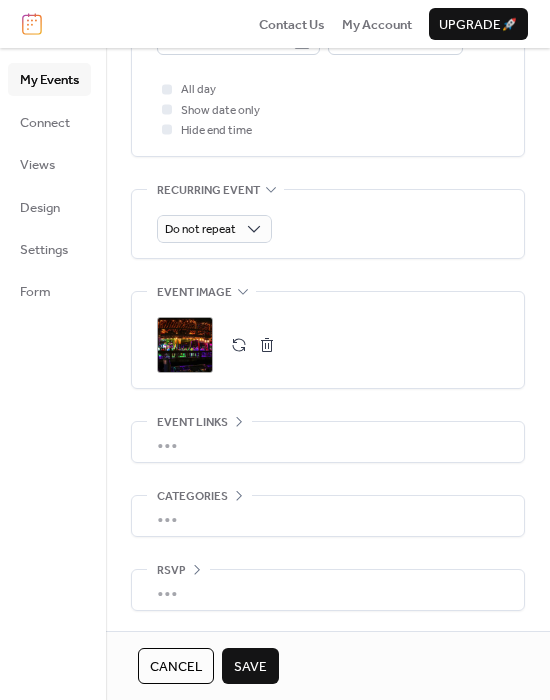 click on "Save" at bounding box center (250, 667) 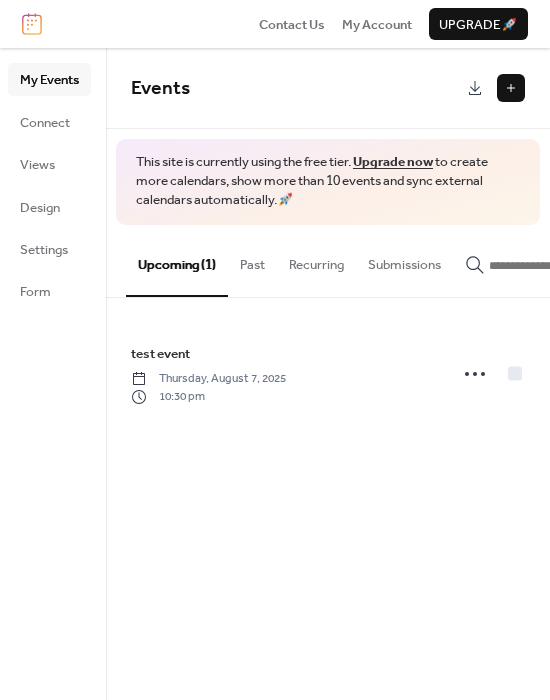 click at bounding box center (511, 88) 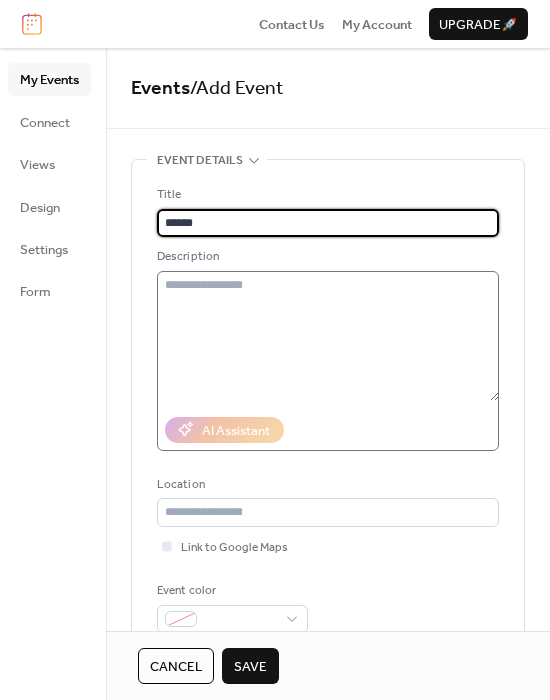 type on "******" 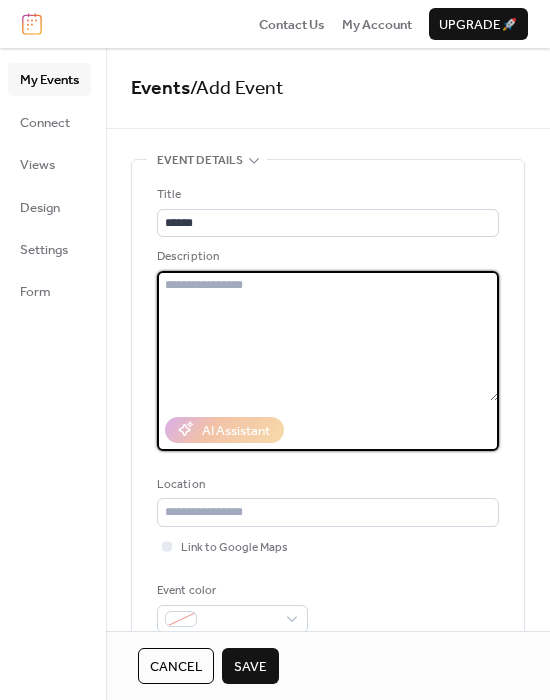 click at bounding box center [328, 336] 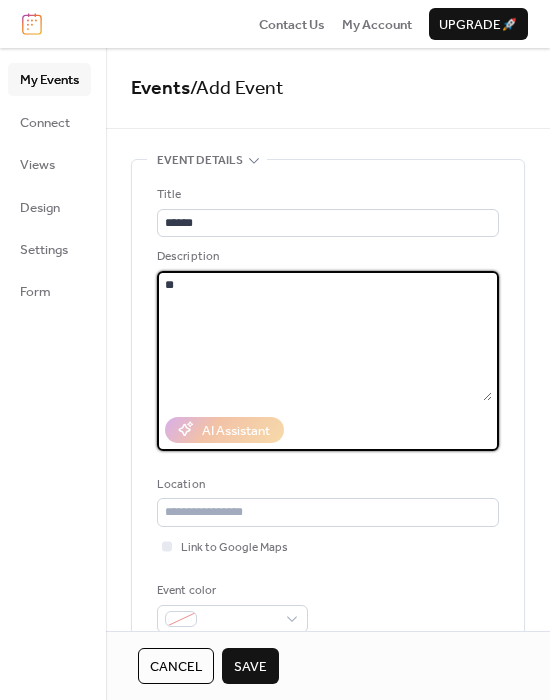 type on "*" 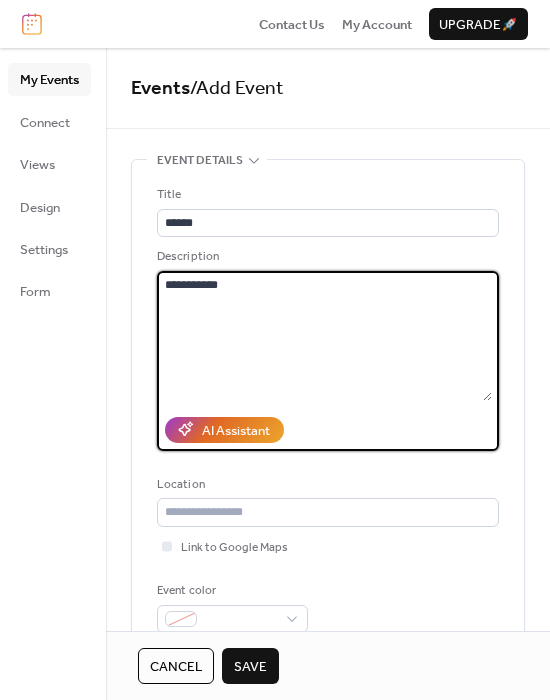 type on "**********" 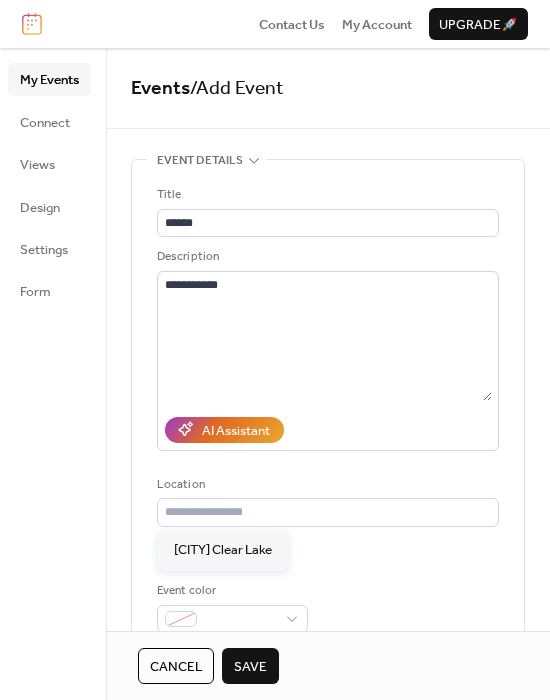 click on "Location" at bounding box center (326, 485) 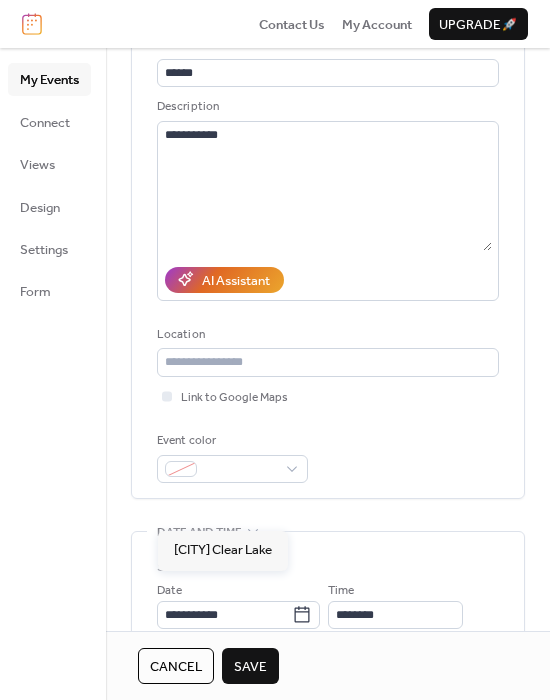scroll, scrollTop: 152, scrollLeft: 0, axis: vertical 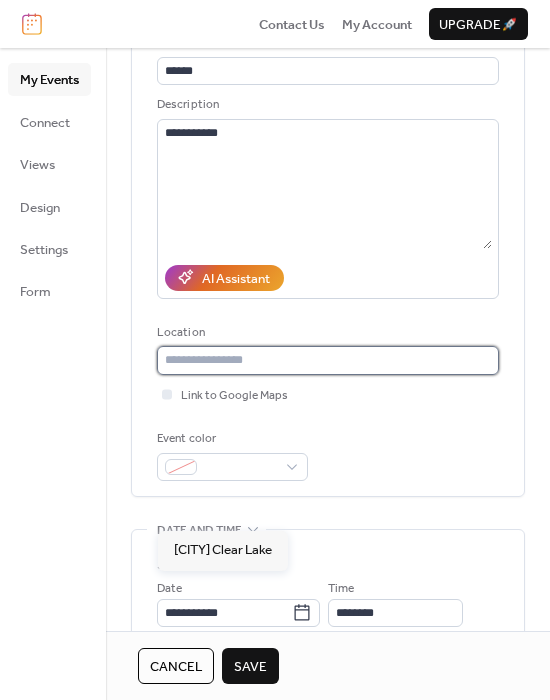 click at bounding box center (328, 360) 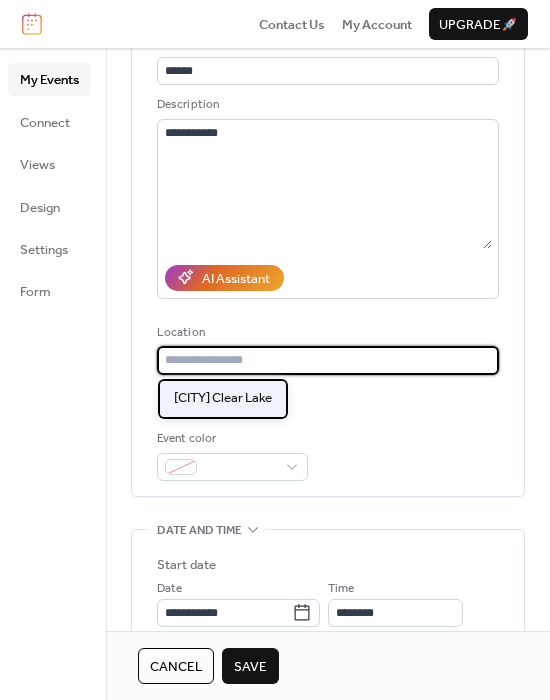 click on "Cabo Clear Lake" at bounding box center [223, 399] 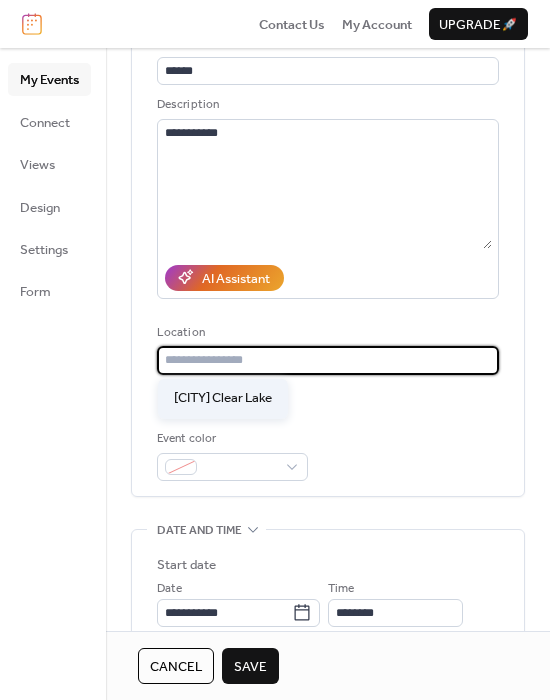 type on "**********" 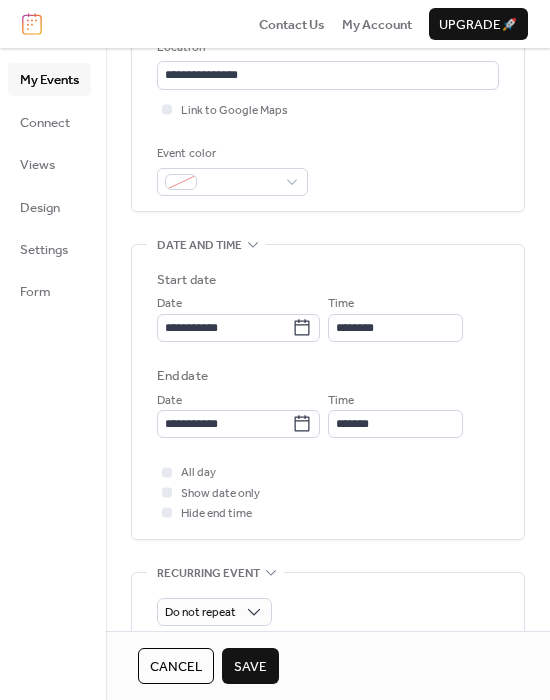 scroll, scrollTop: 515, scrollLeft: 0, axis: vertical 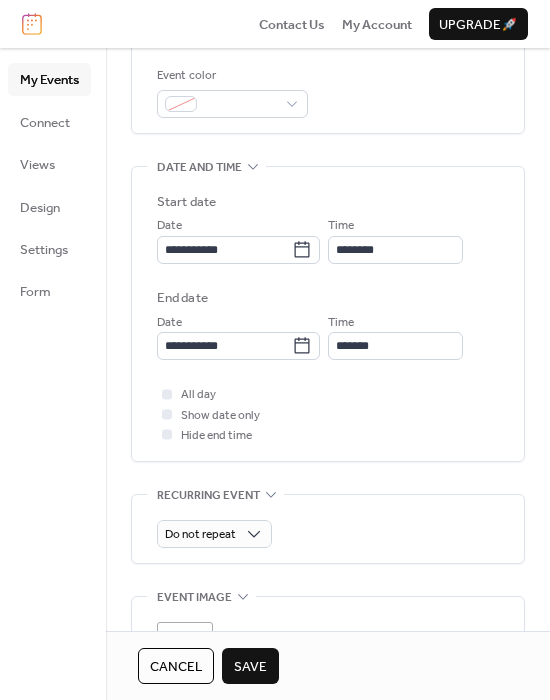 click on "**********" at bounding box center [328, 276] 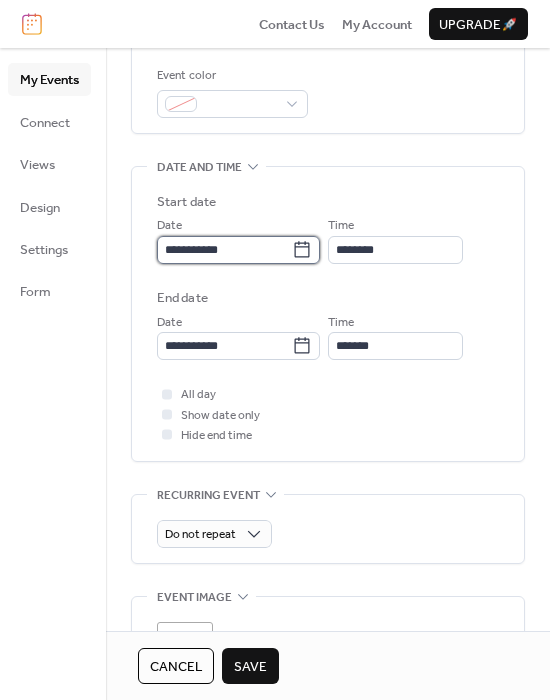 click on "**********" at bounding box center [224, 250] 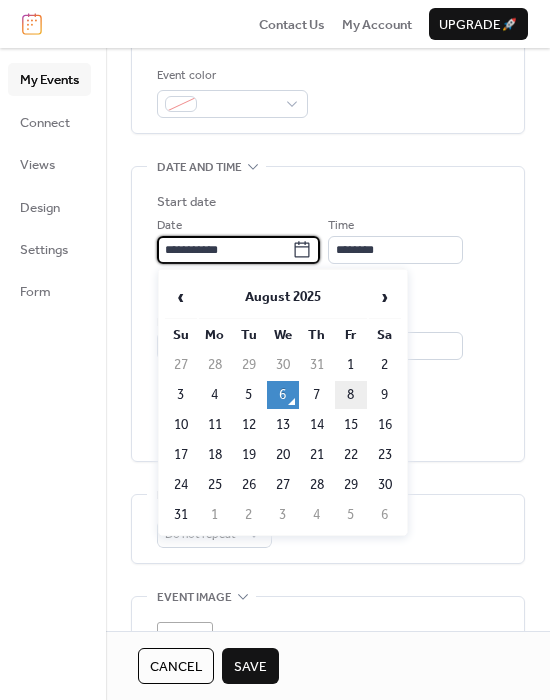 click on "8" at bounding box center [351, 395] 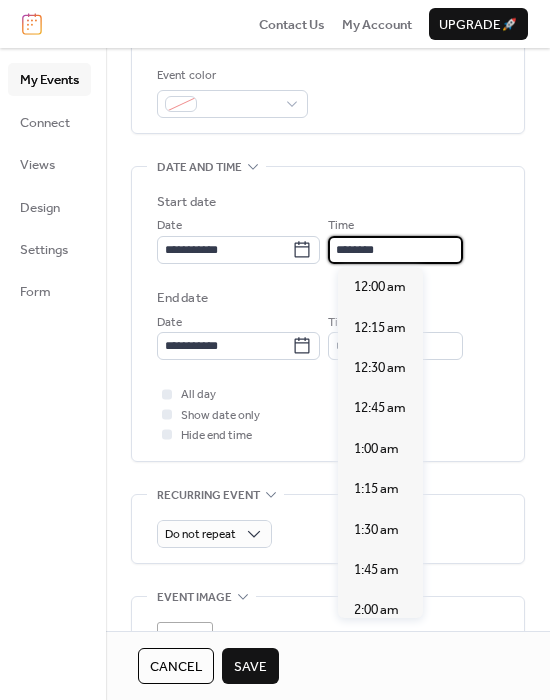 click on "********" at bounding box center [395, 250] 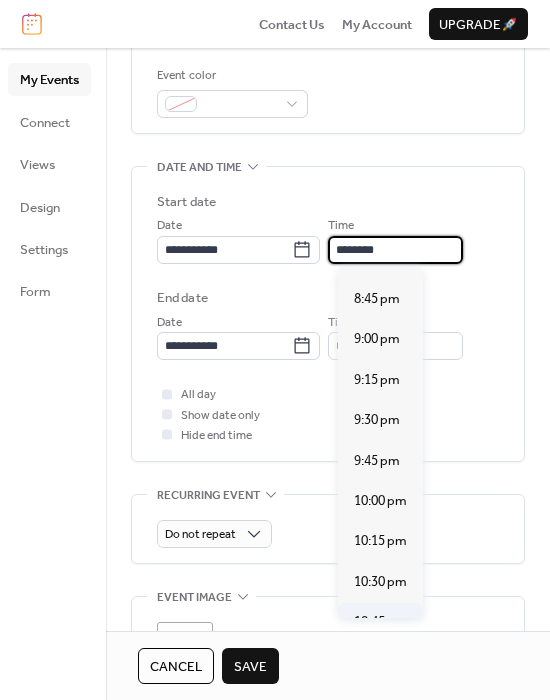 scroll, scrollTop: 3340, scrollLeft: 0, axis: vertical 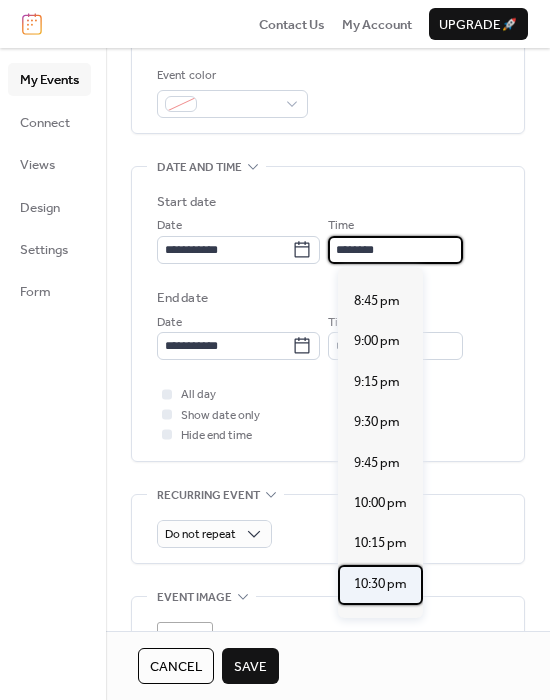 click on "10:30 pm" at bounding box center [380, 584] 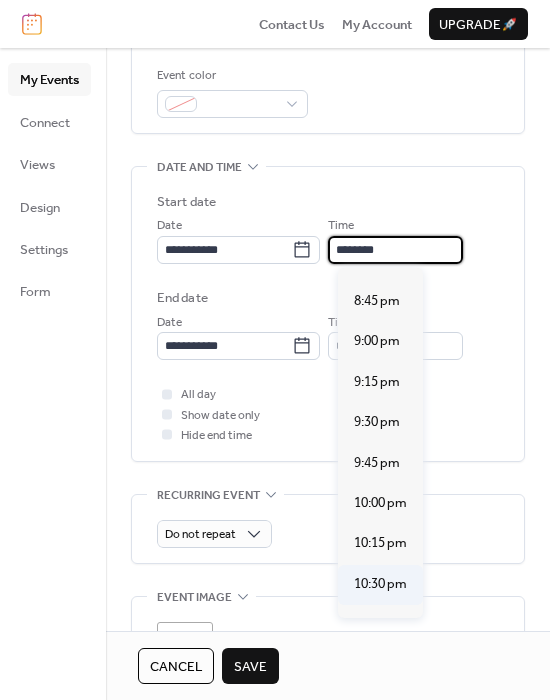 type on "********" 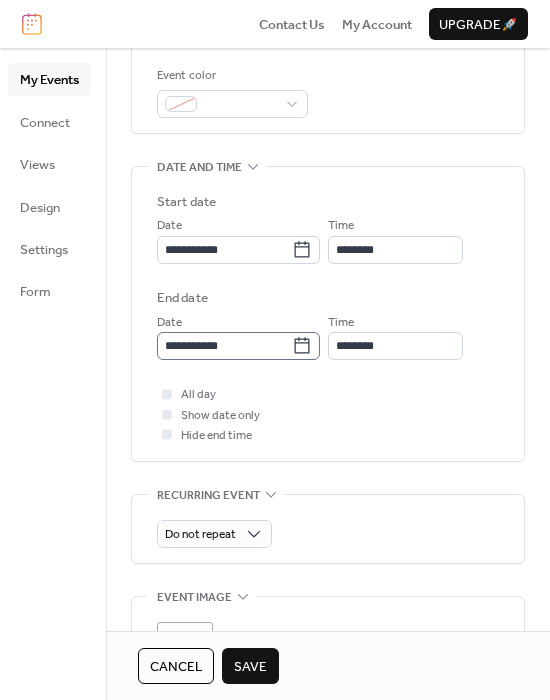 click 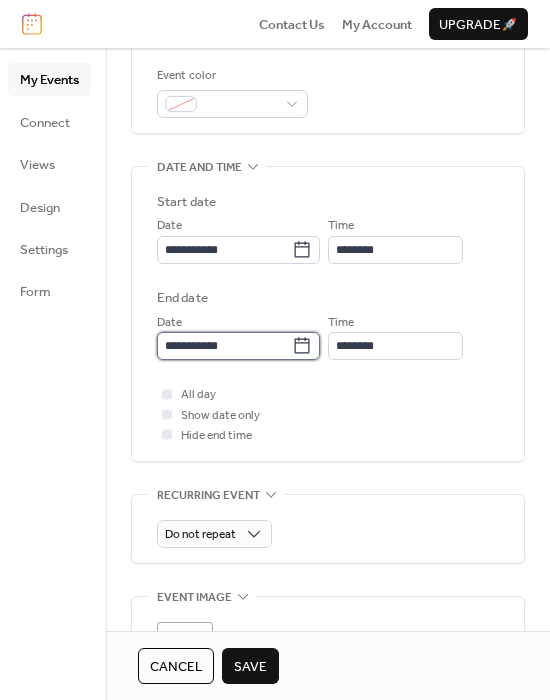 click on "**********" at bounding box center (224, 346) 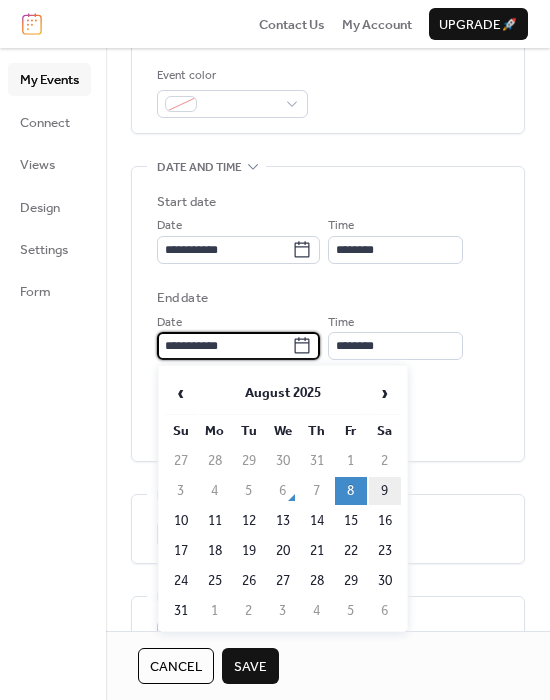 click on "9" at bounding box center [385, 491] 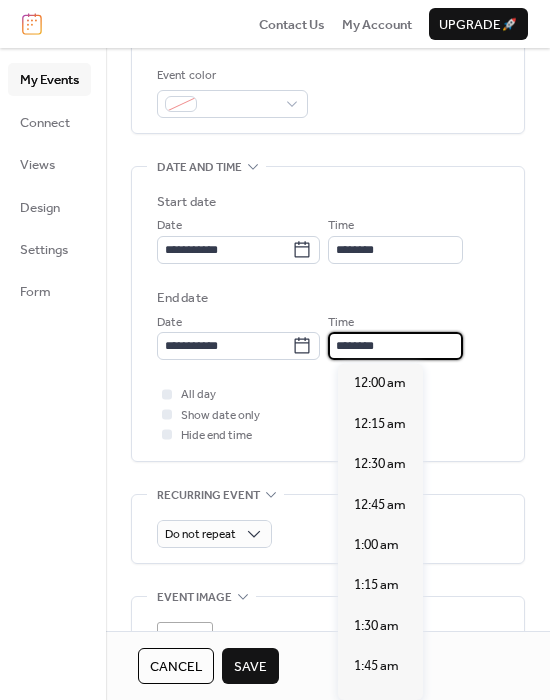 click on "********" at bounding box center (395, 346) 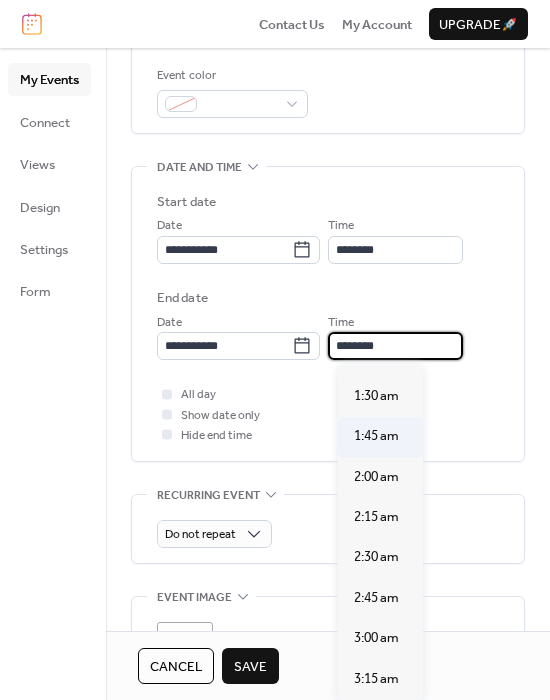 scroll, scrollTop: 231, scrollLeft: 0, axis: vertical 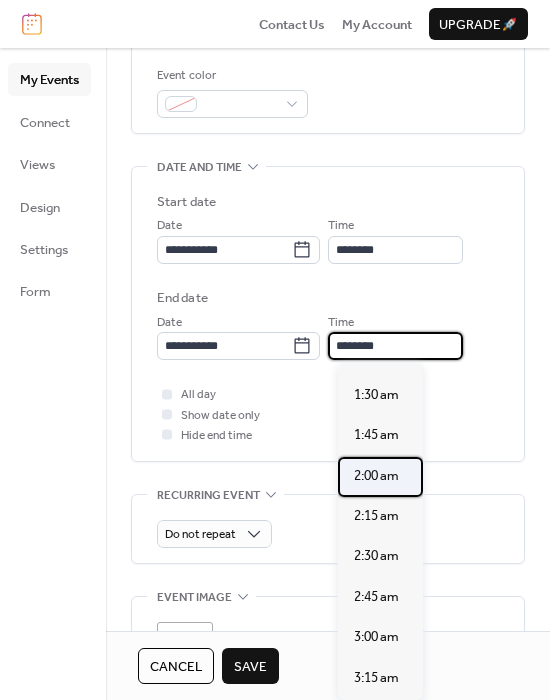 click on "2:00 am" at bounding box center (376, 476) 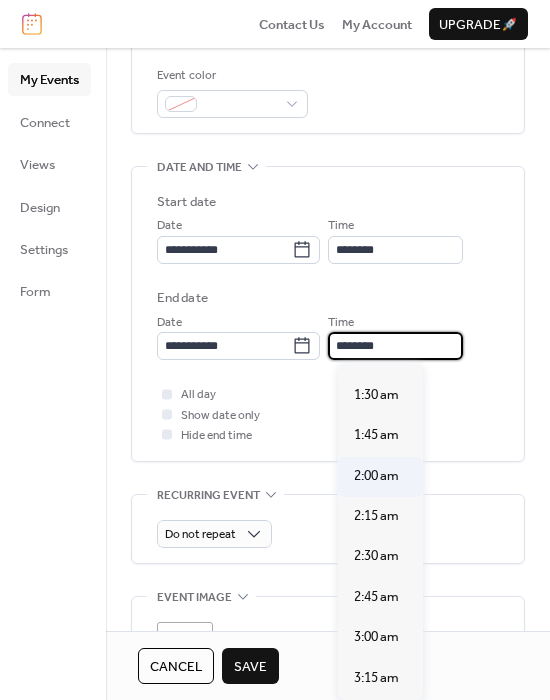 type on "*******" 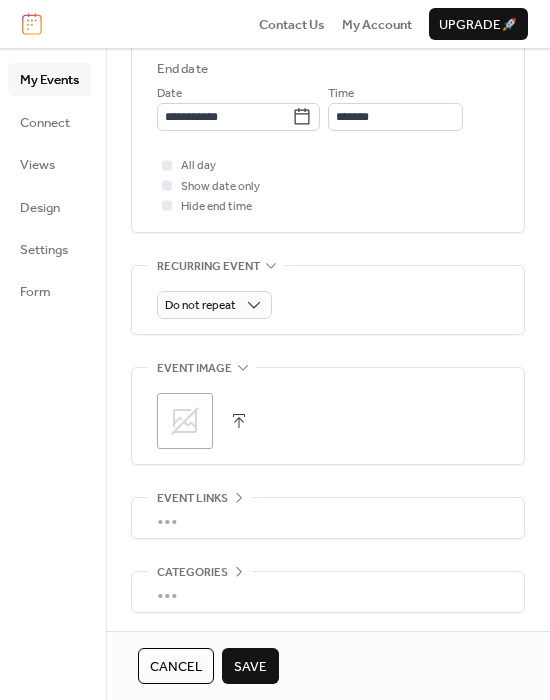 scroll, scrollTop: 820, scrollLeft: 0, axis: vertical 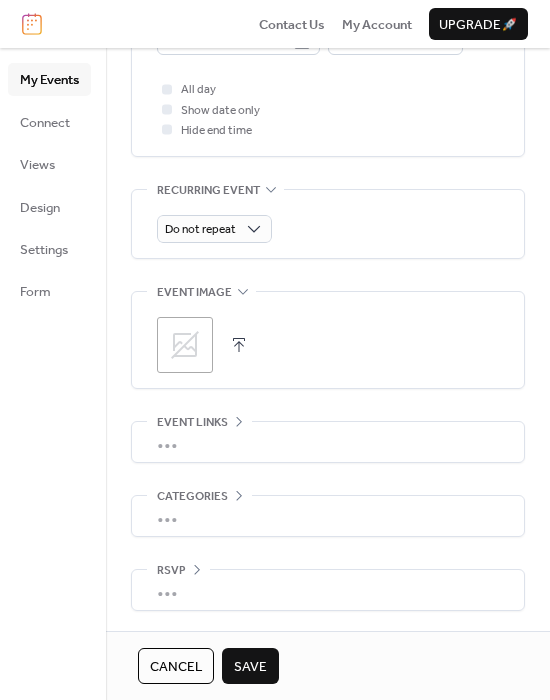 click 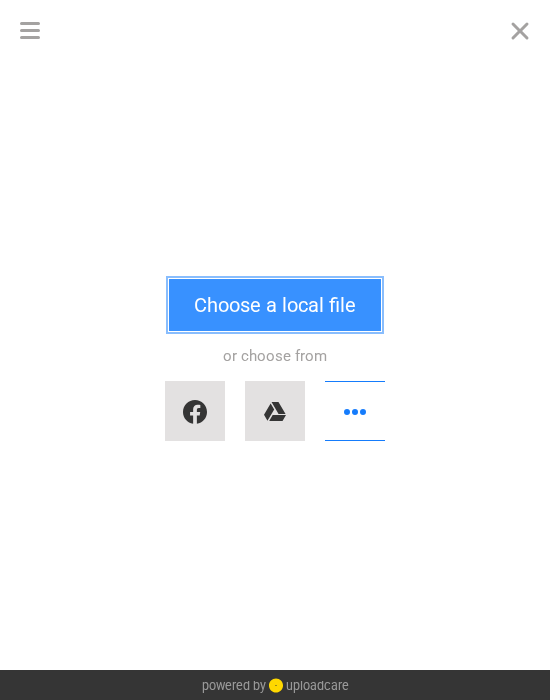 click on "Choose a local file" at bounding box center [275, 305] 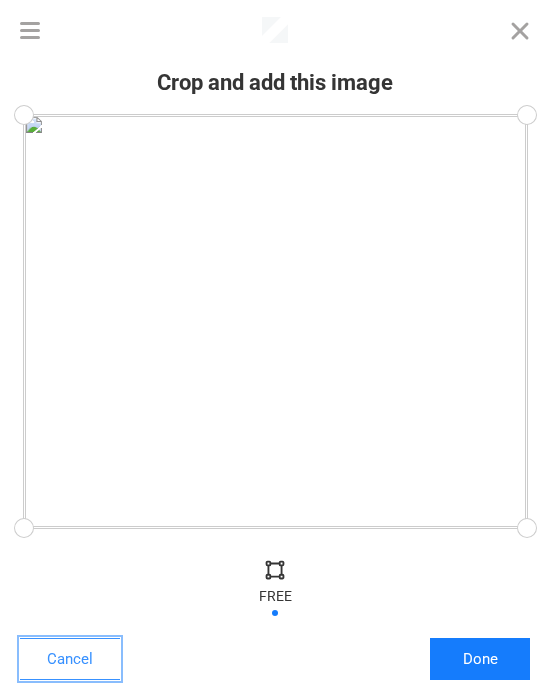 click on "Cancel" at bounding box center (70, 659) 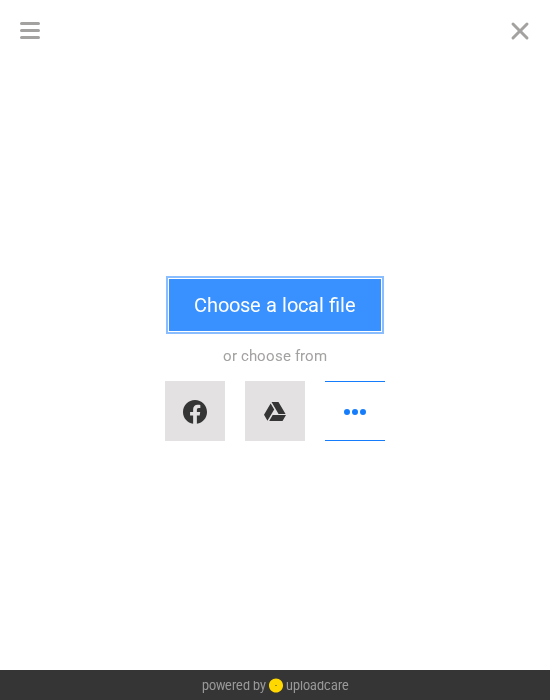 click on "Choose a local file" at bounding box center [275, 305] 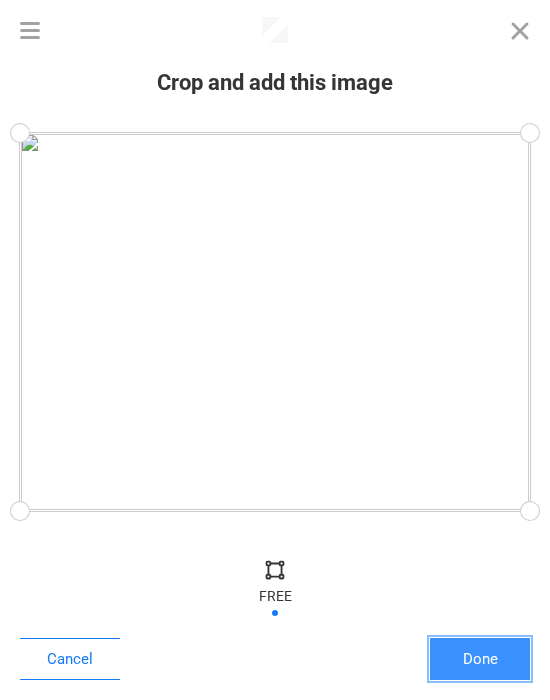 click on "Done" at bounding box center [480, 659] 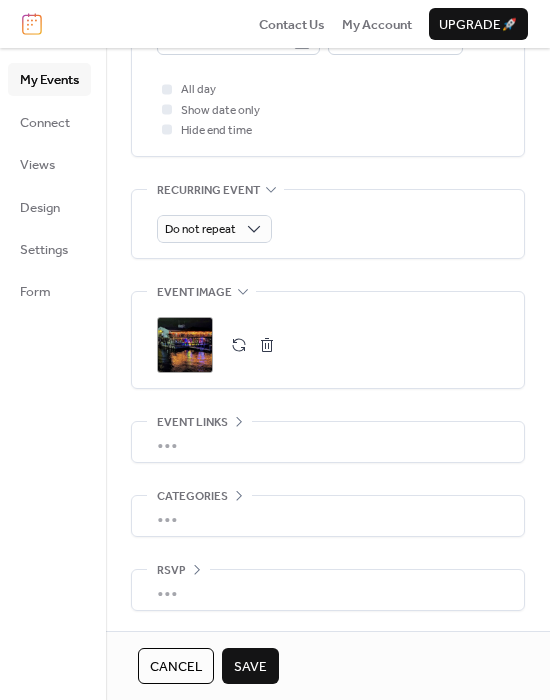 click on "Save" at bounding box center [250, 667] 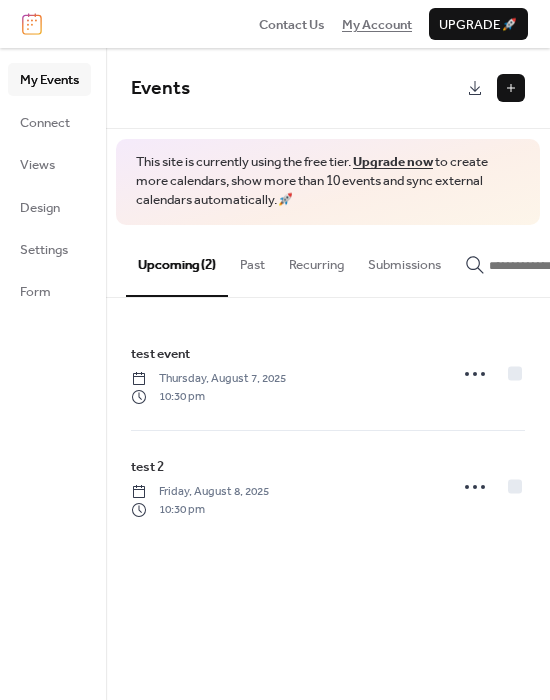 click on "My Account" at bounding box center (377, 25) 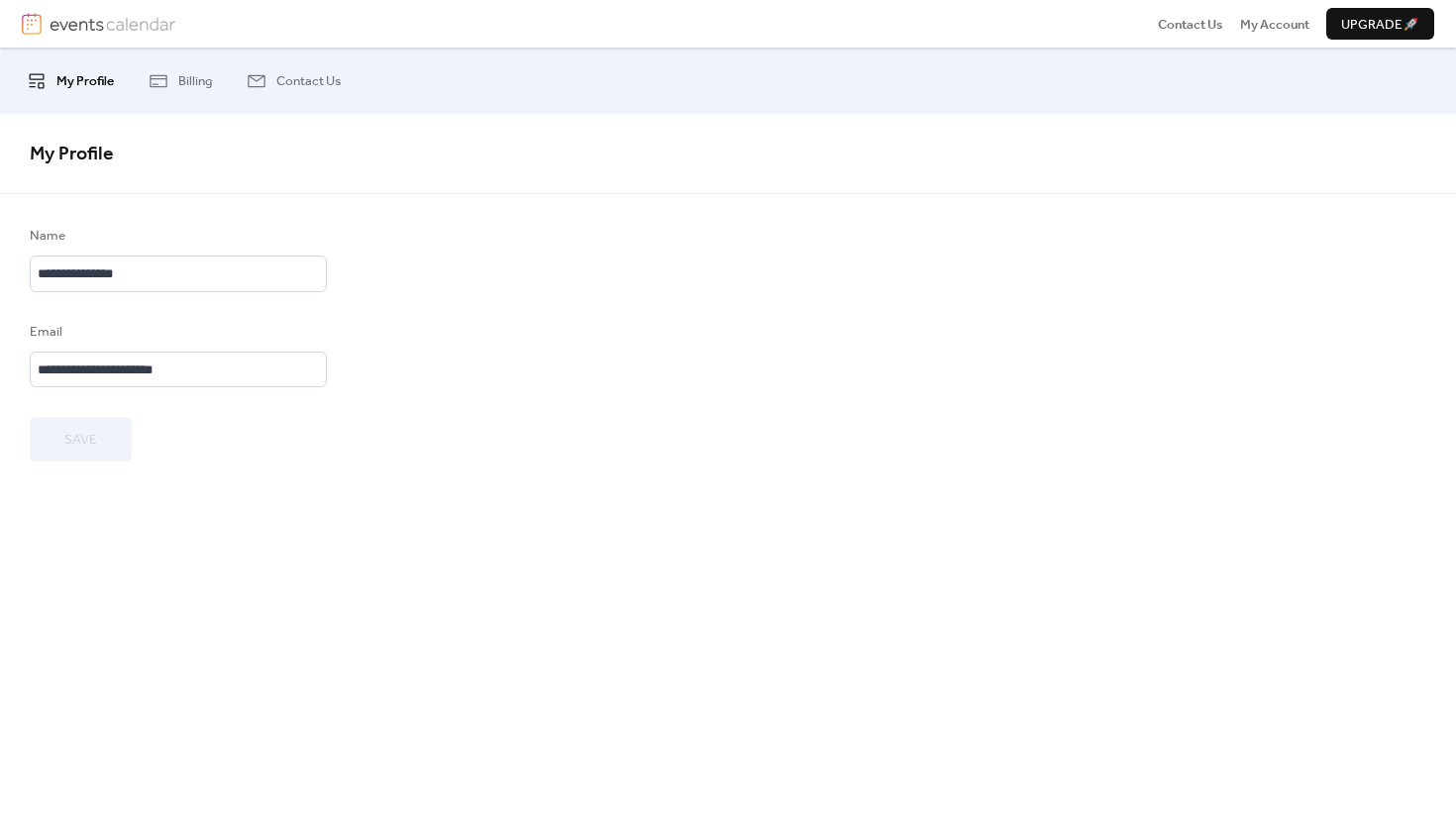 scroll, scrollTop: 0, scrollLeft: 0, axis: both 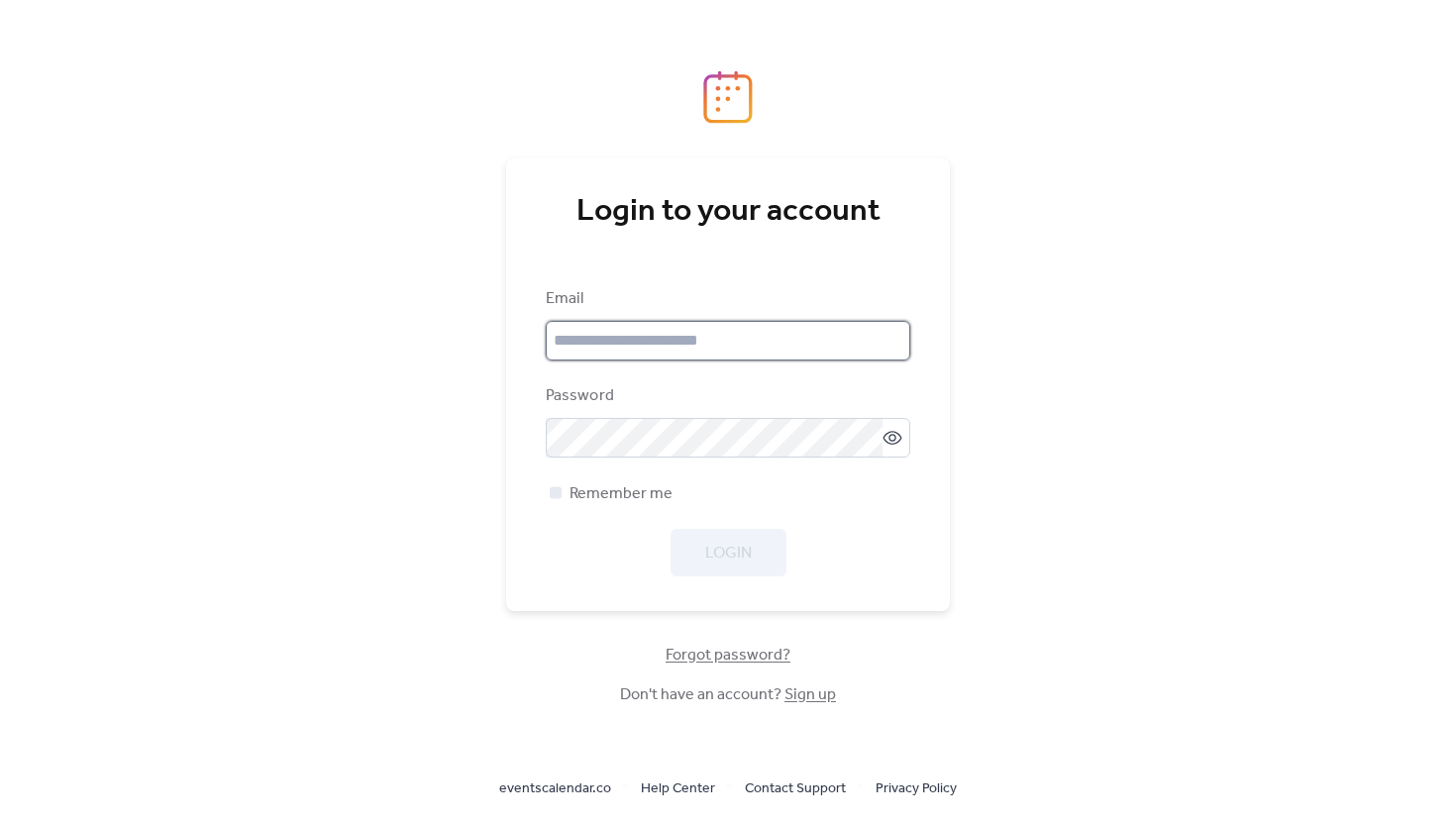 click at bounding box center (728, 341) 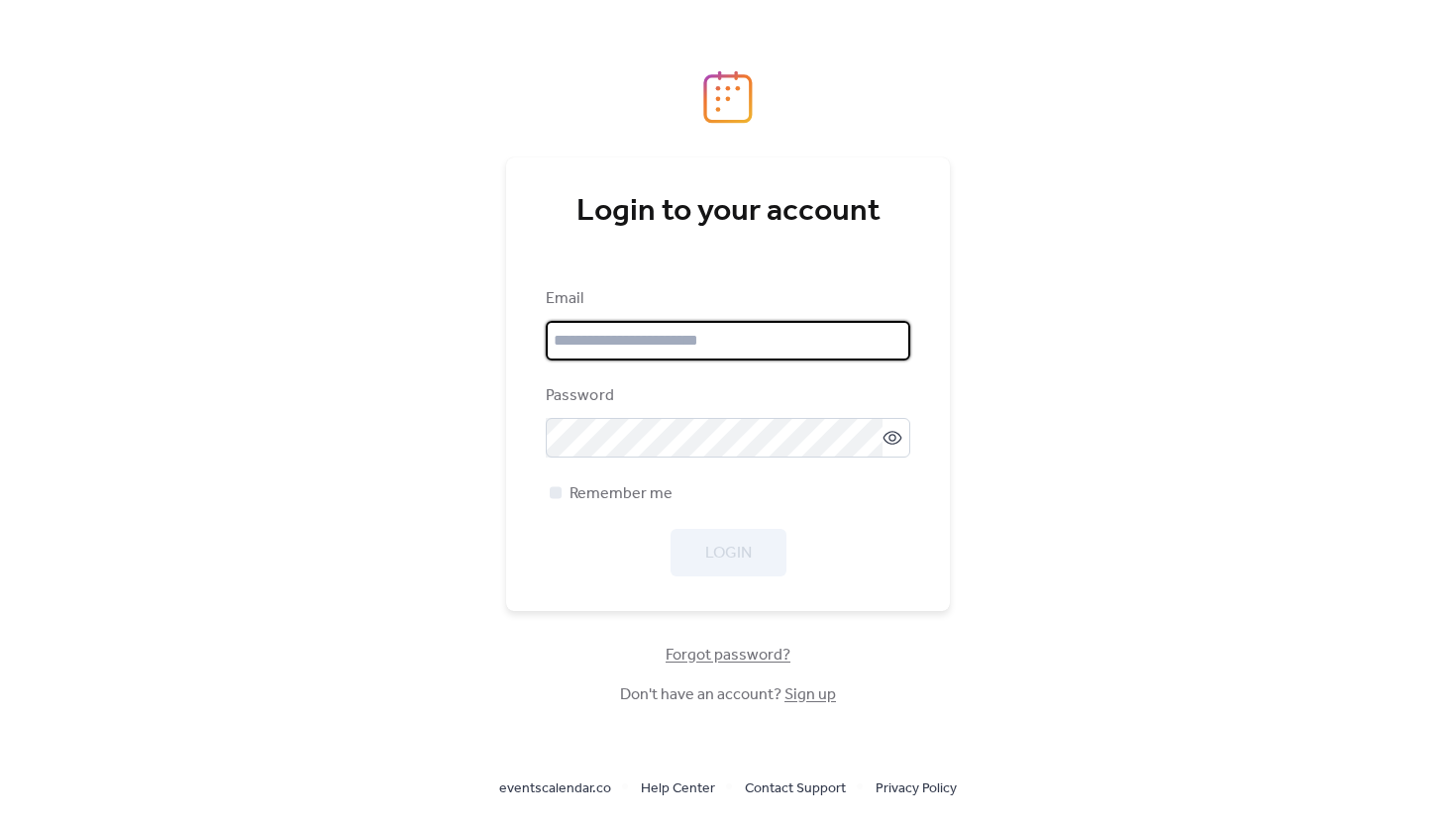 click on "Login to your account Email Password Remember me Login Forgot password? Don't have an account?   Sign up   [EMAIL]   Help Center   Contact Support   Privacy Policy" at bounding box center (728, 412) 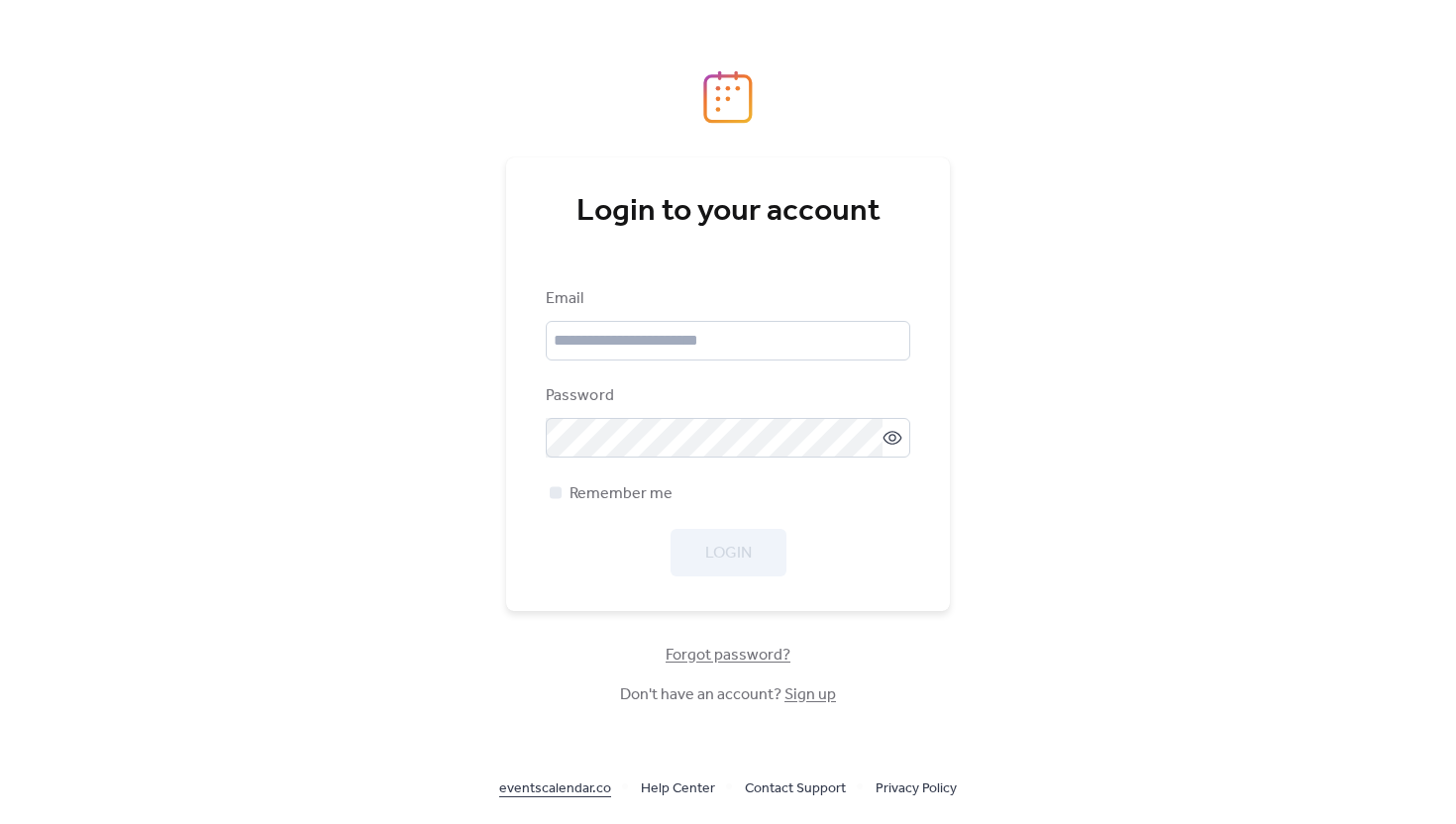 click on "eventscalendar.co" at bounding box center (555, 787) 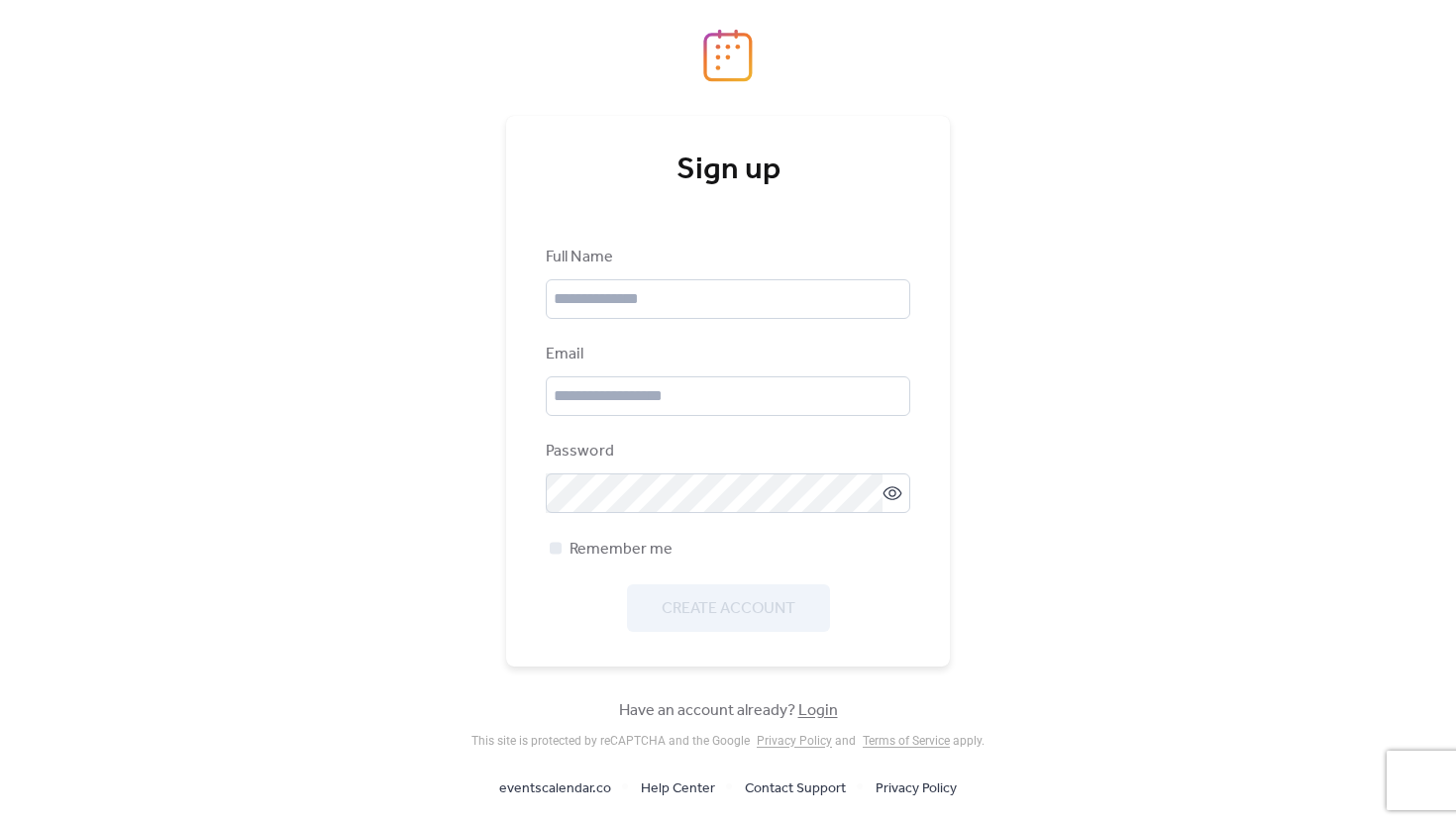 scroll, scrollTop: 0, scrollLeft: 0, axis: both 